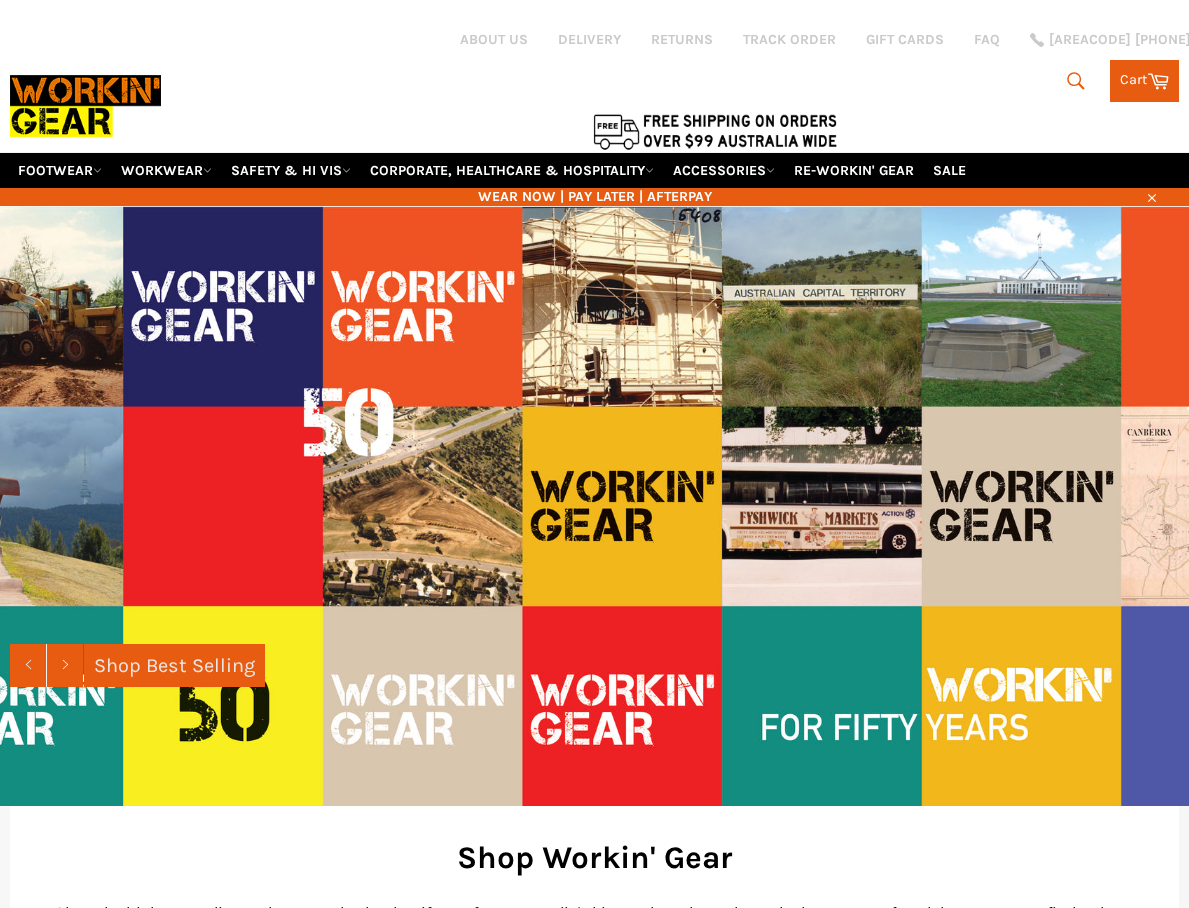 scroll, scrollTop: 0, scrollLeft: 0, axis: both 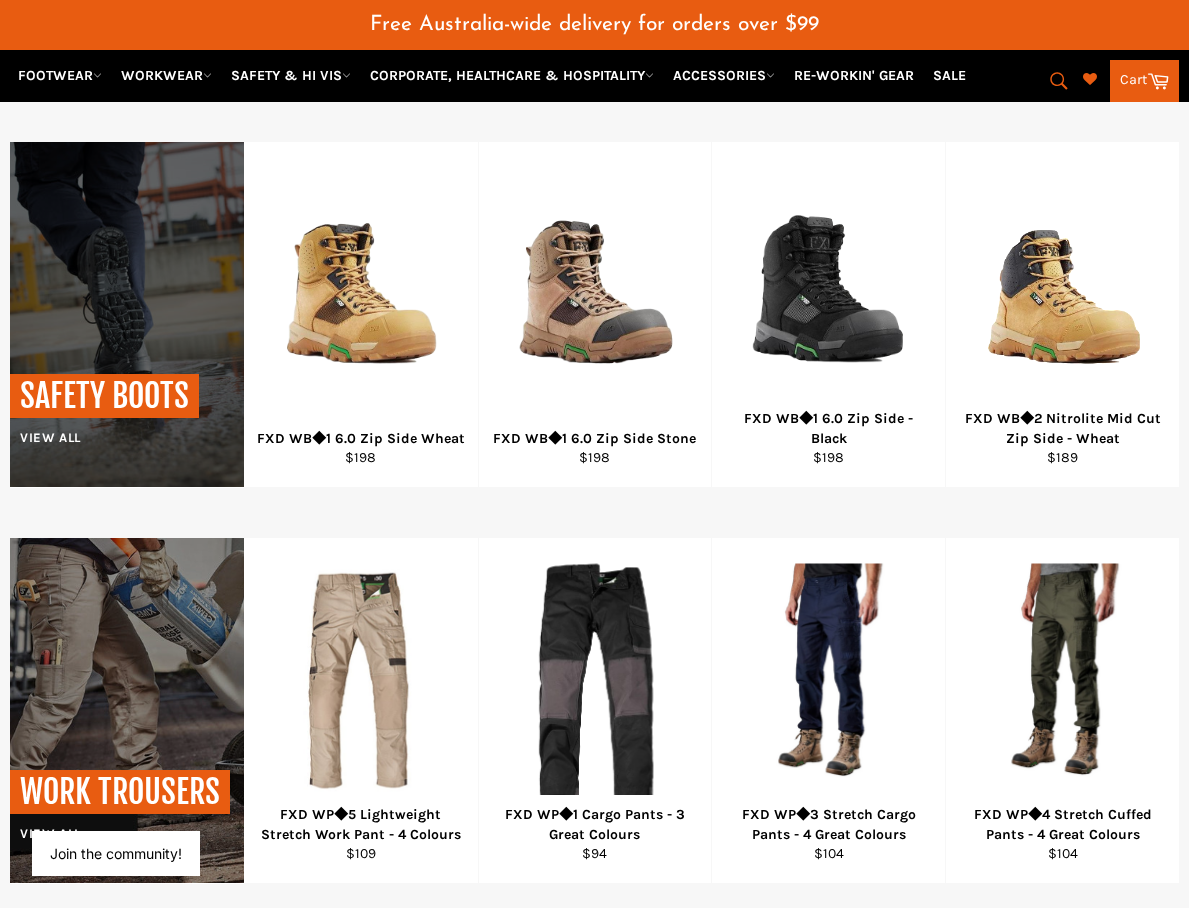 click on "SAFETY BOOTS" at bounding box center (104, 396) 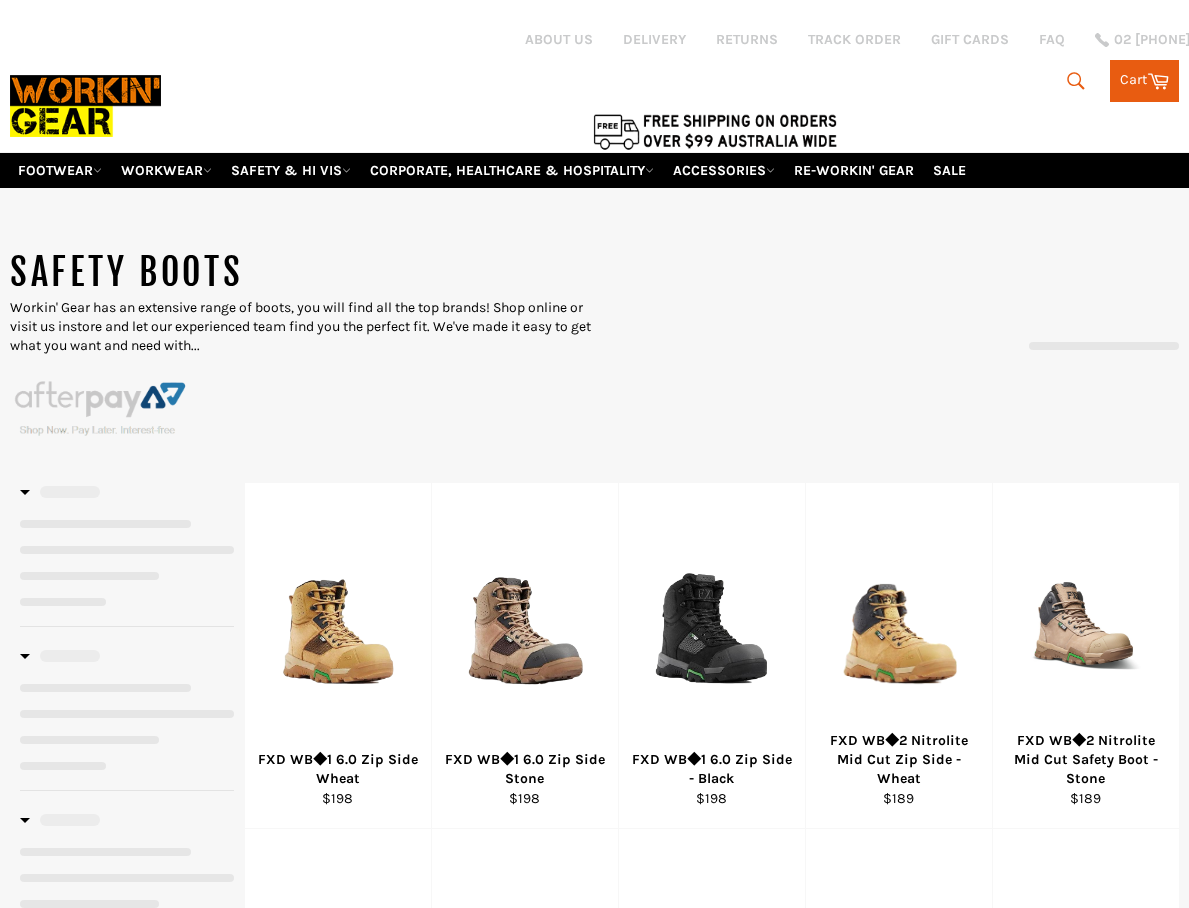 scroll, scrollTop: 0, scrollLeft: 0, axis: both 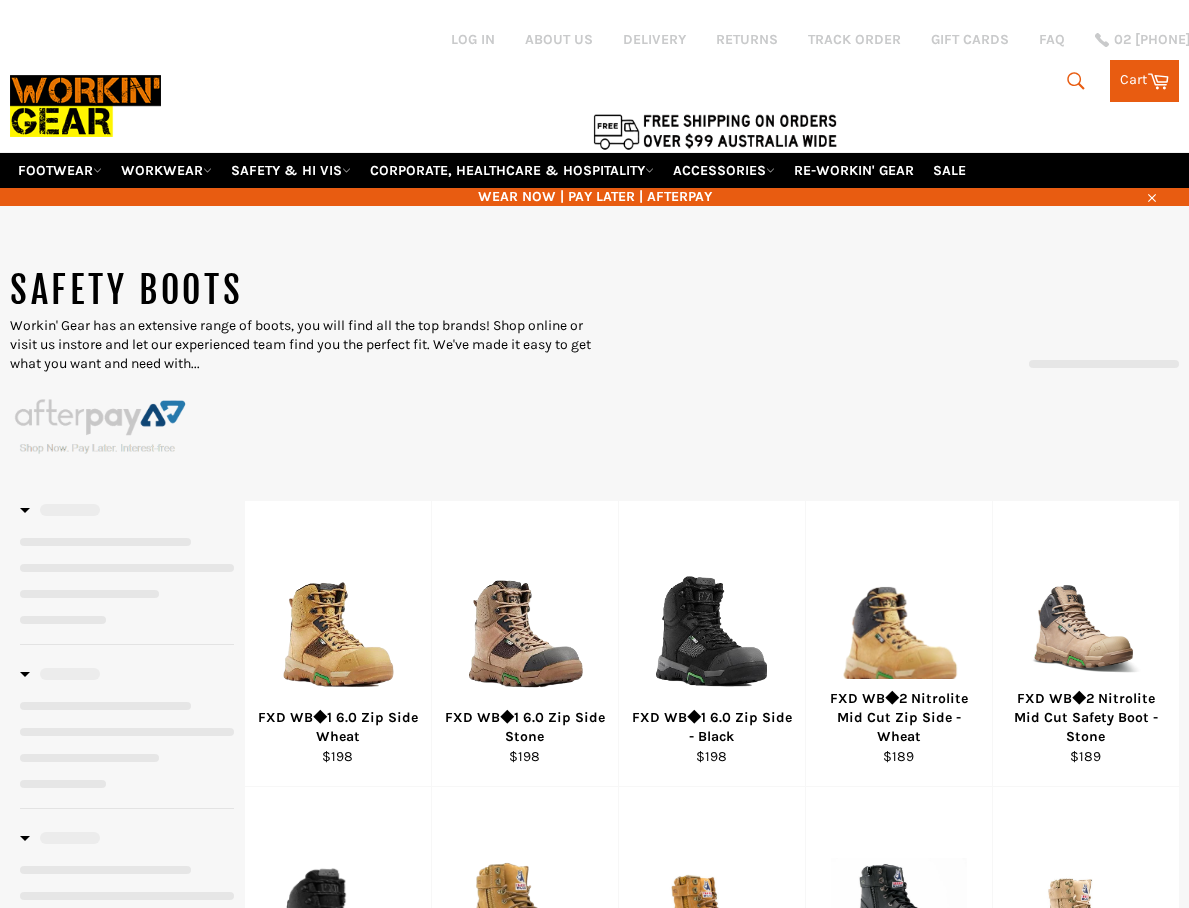 select on "******" 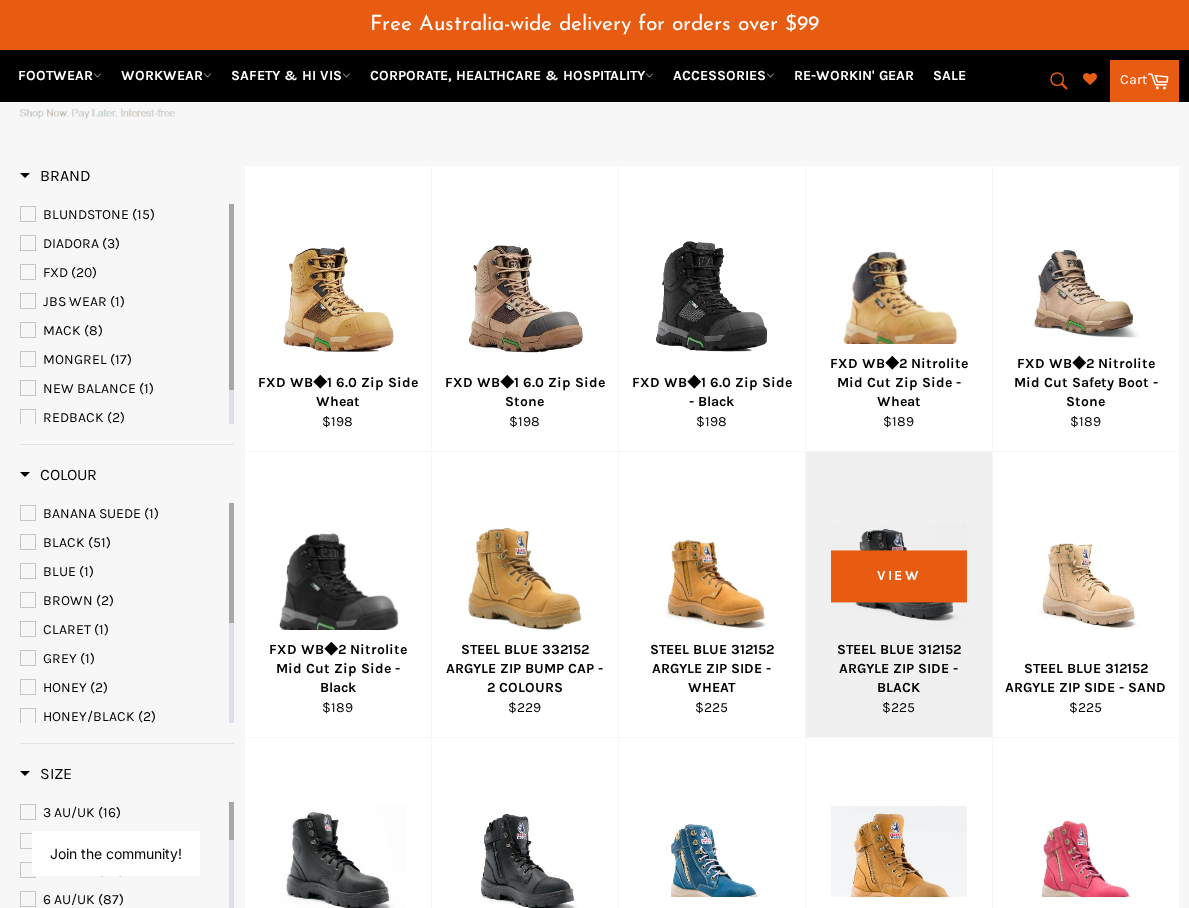 scroll, scrollTop: 349, scrollLeft: 0, axis: vertical 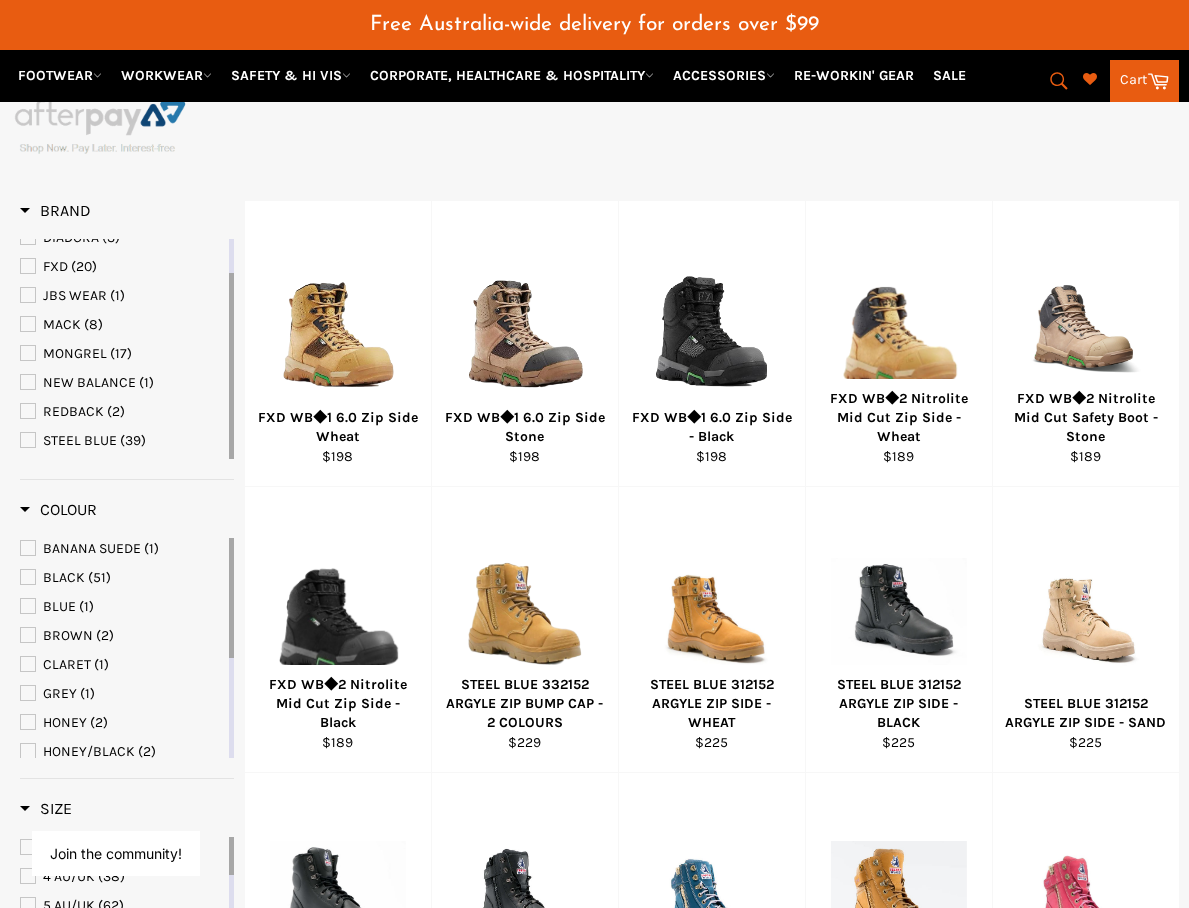 drag, startPoint x: 229, startPoint y: 369, endPoint x: 234, endPoint y: 425, distance: 56.22277 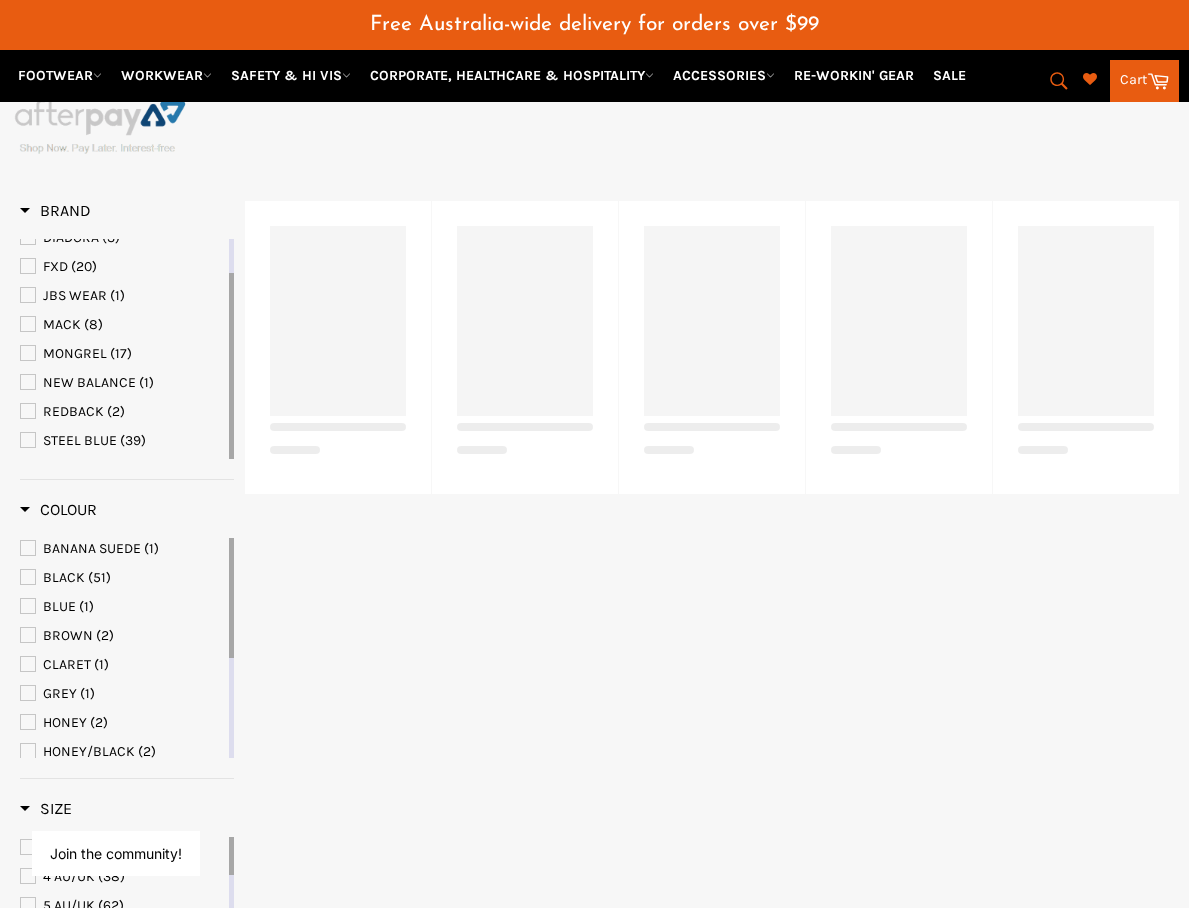 select on "******" 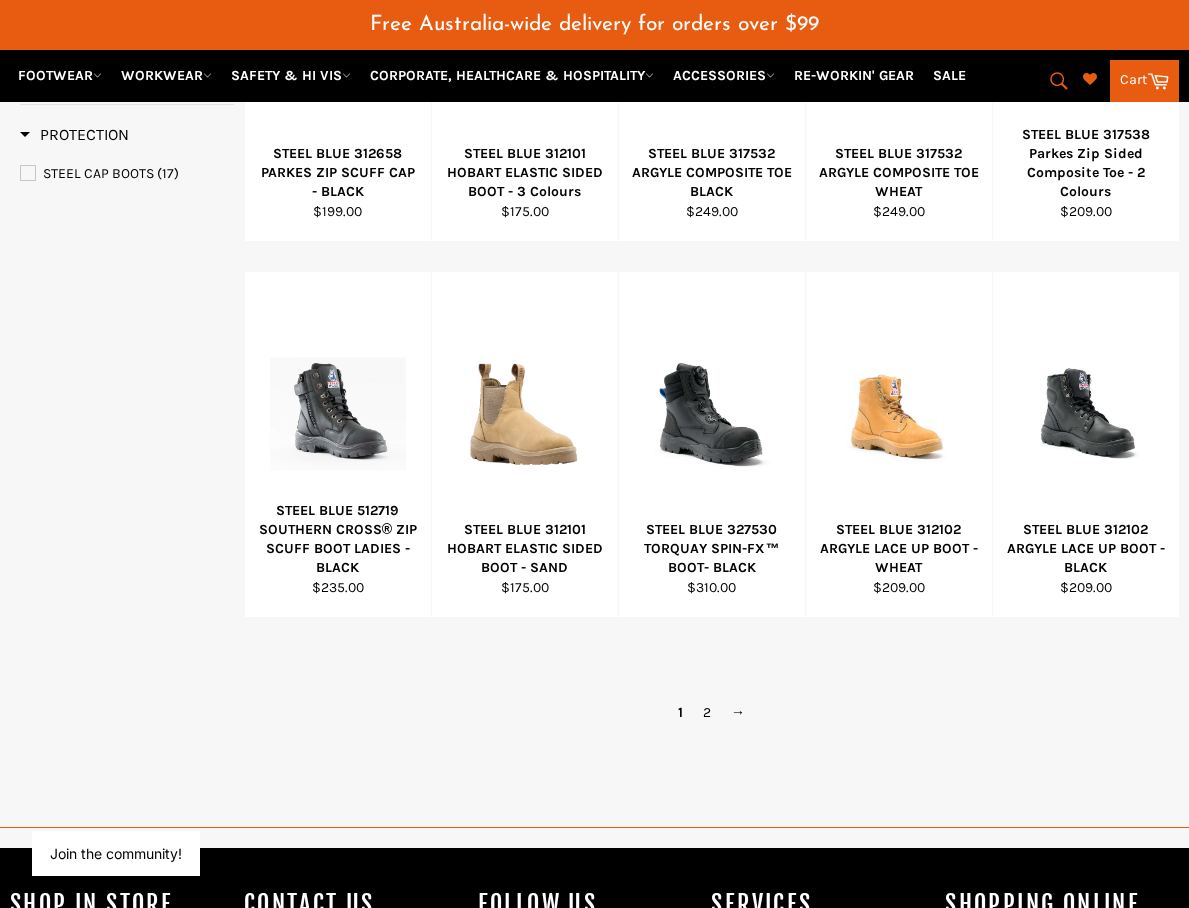 scroll, scrollTop: 1449, scrollLeft: 0, axis: vertical 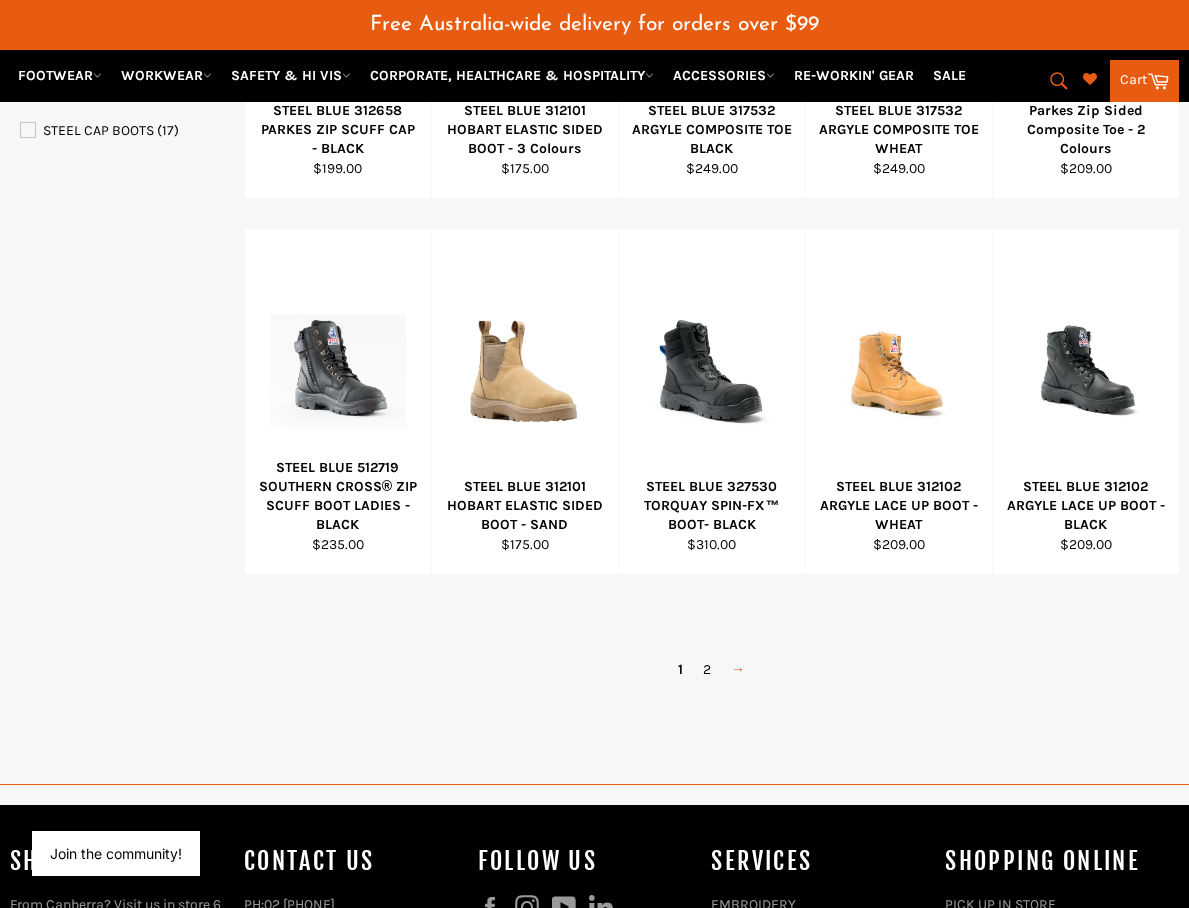 click on "→" at bounding box center [738, 669] 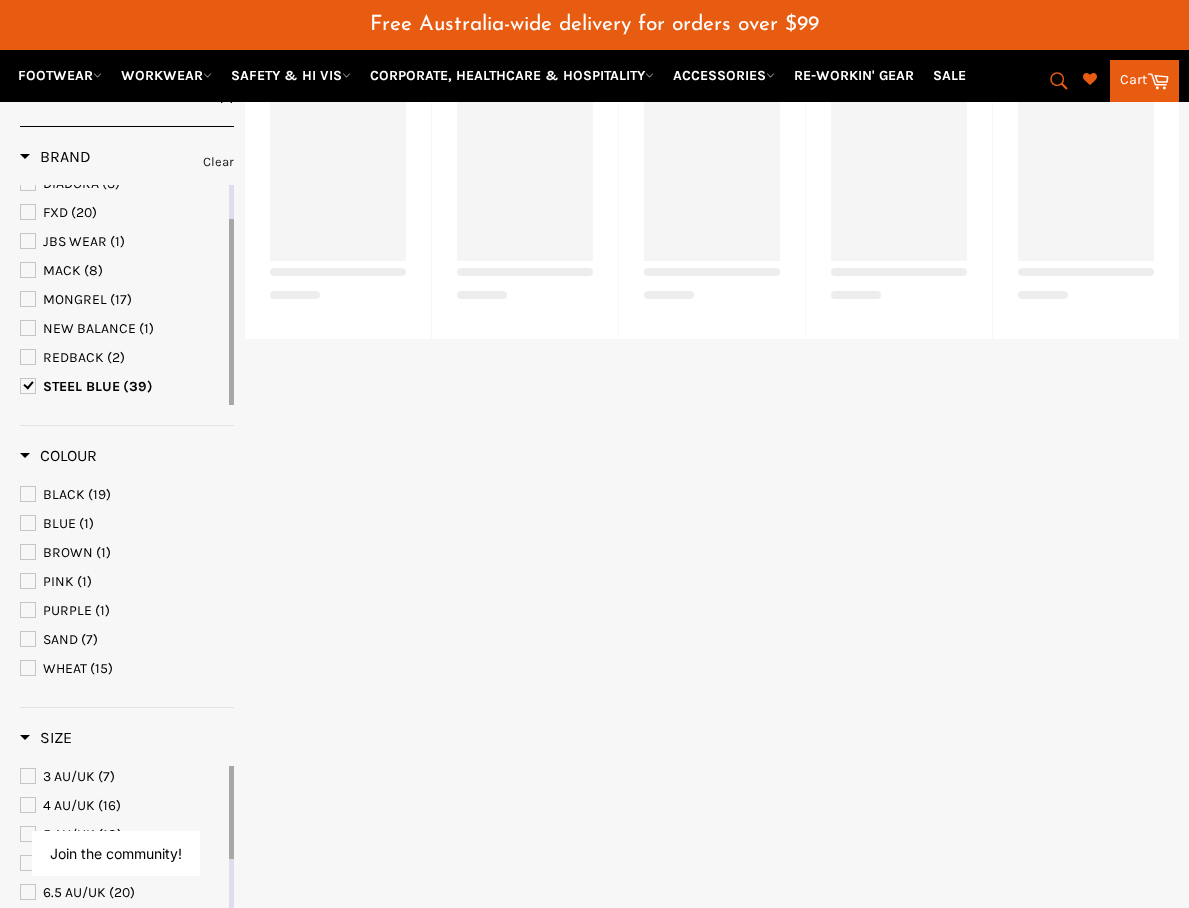 scroll, scrollTop: 500, scrollLeft: 0, axis: vertical 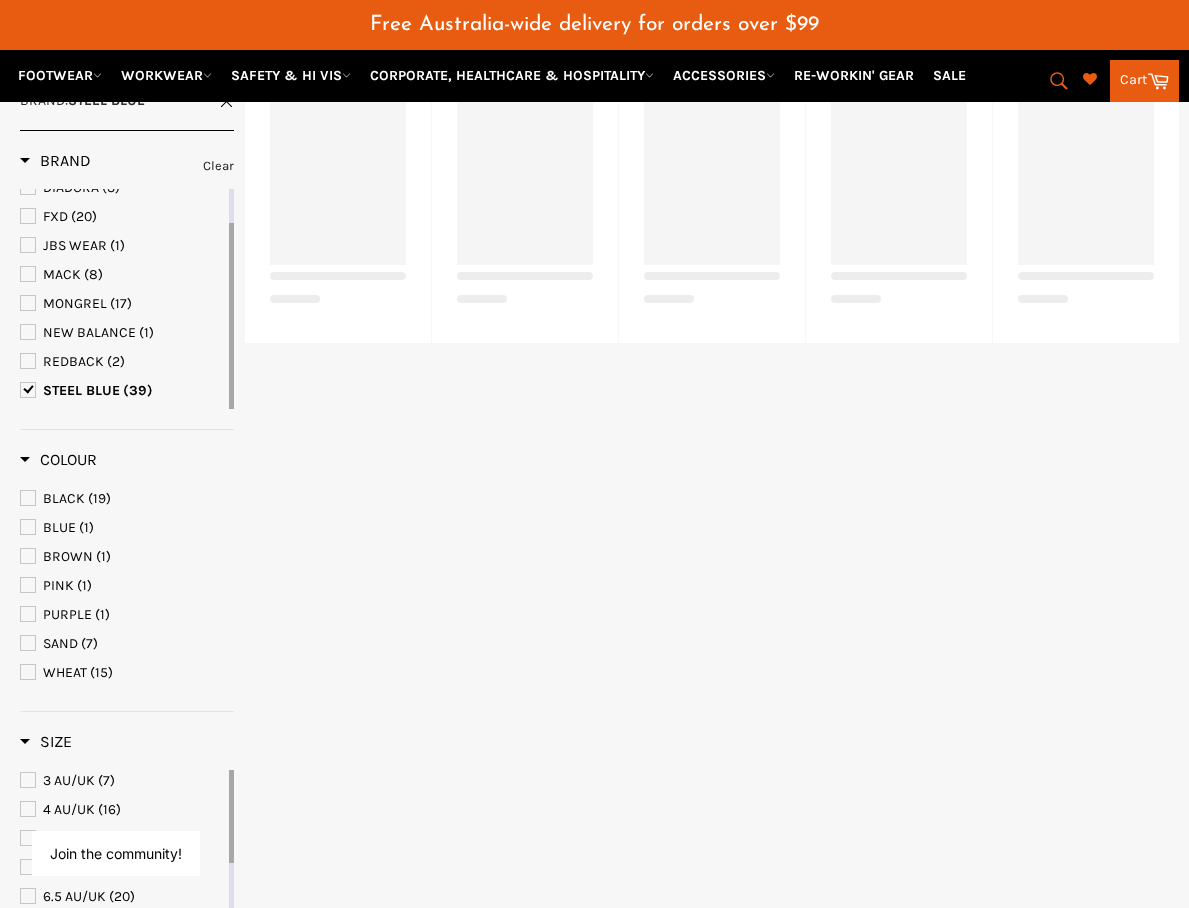 select on "******" 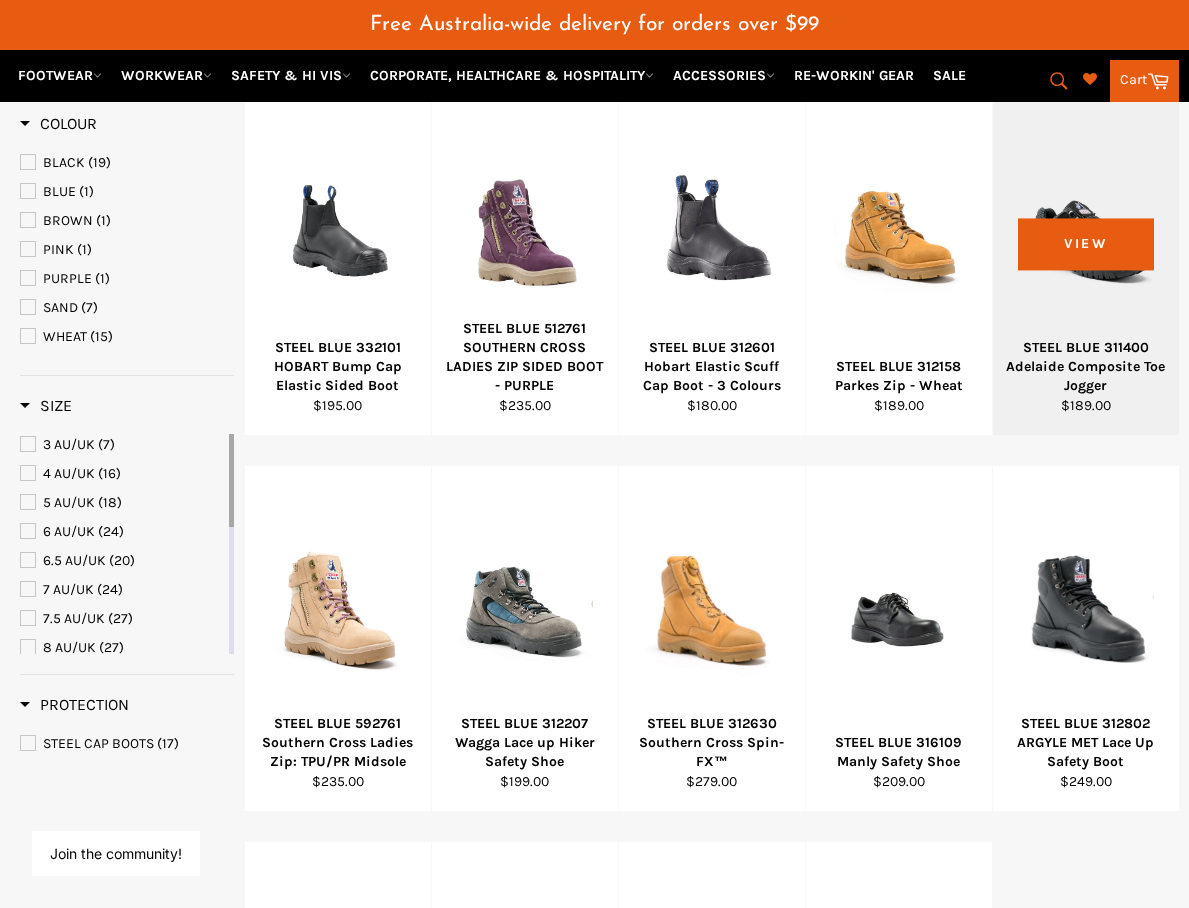 scroll, scrollTop: 1000, scrollLeft: 0, axis: vertical 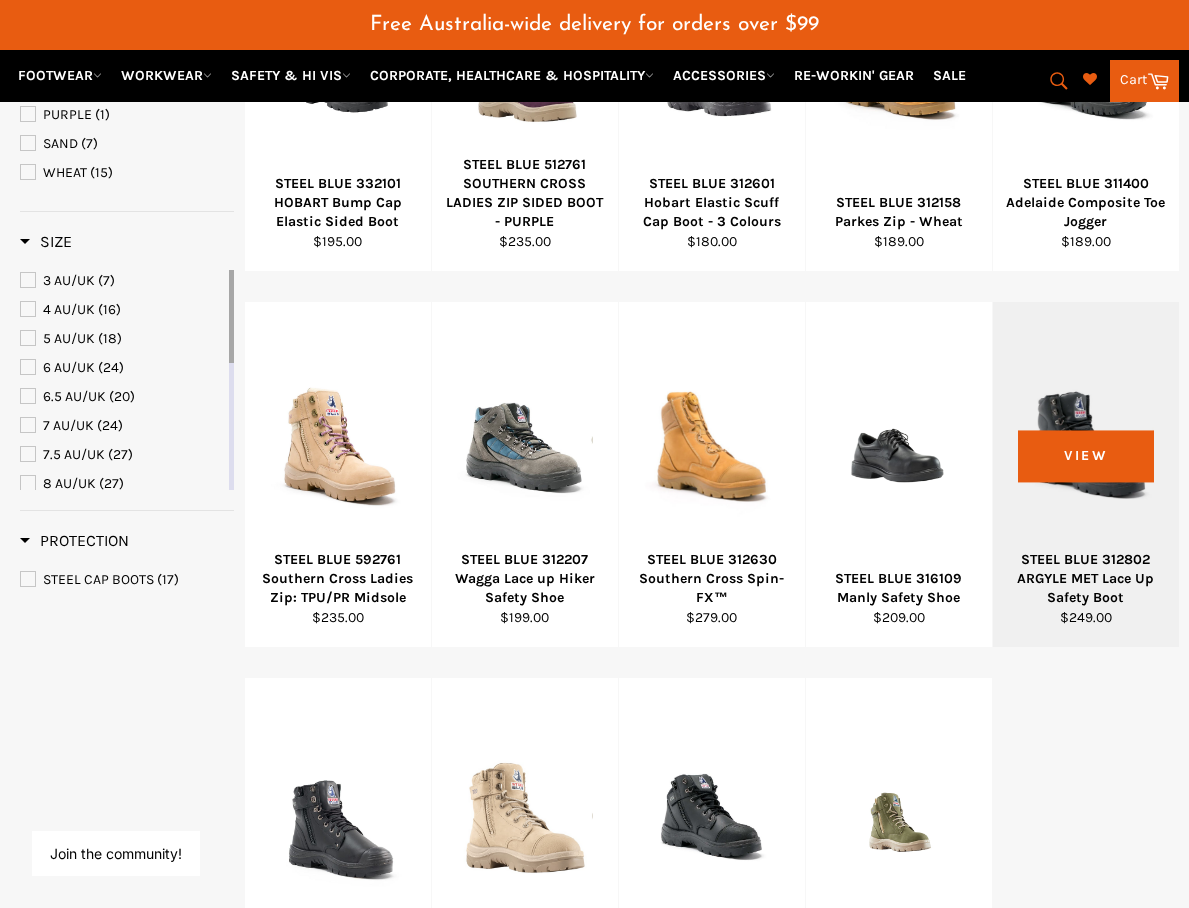 click at bounding box center (1086, 444) 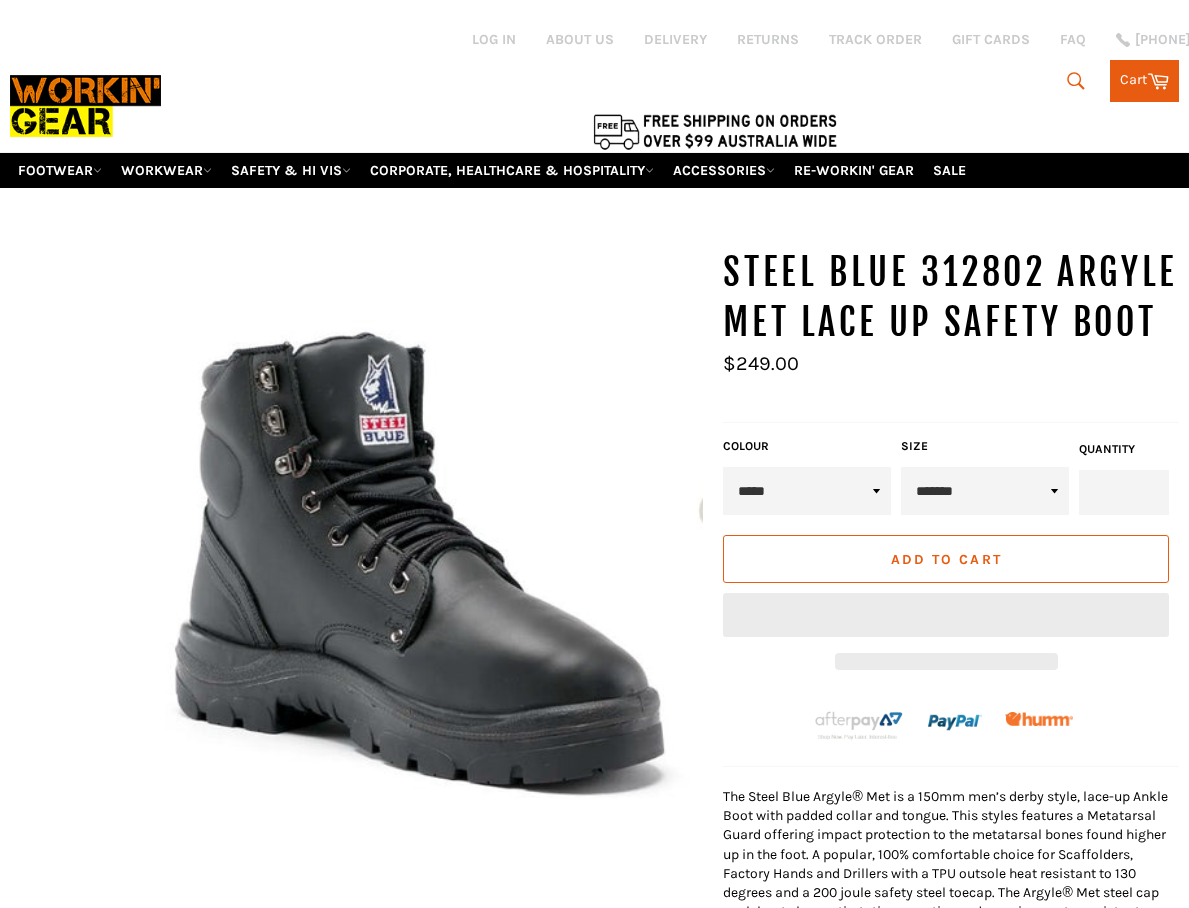 scroll, scrollTop: 0, scrollLeft: 0, axis: both 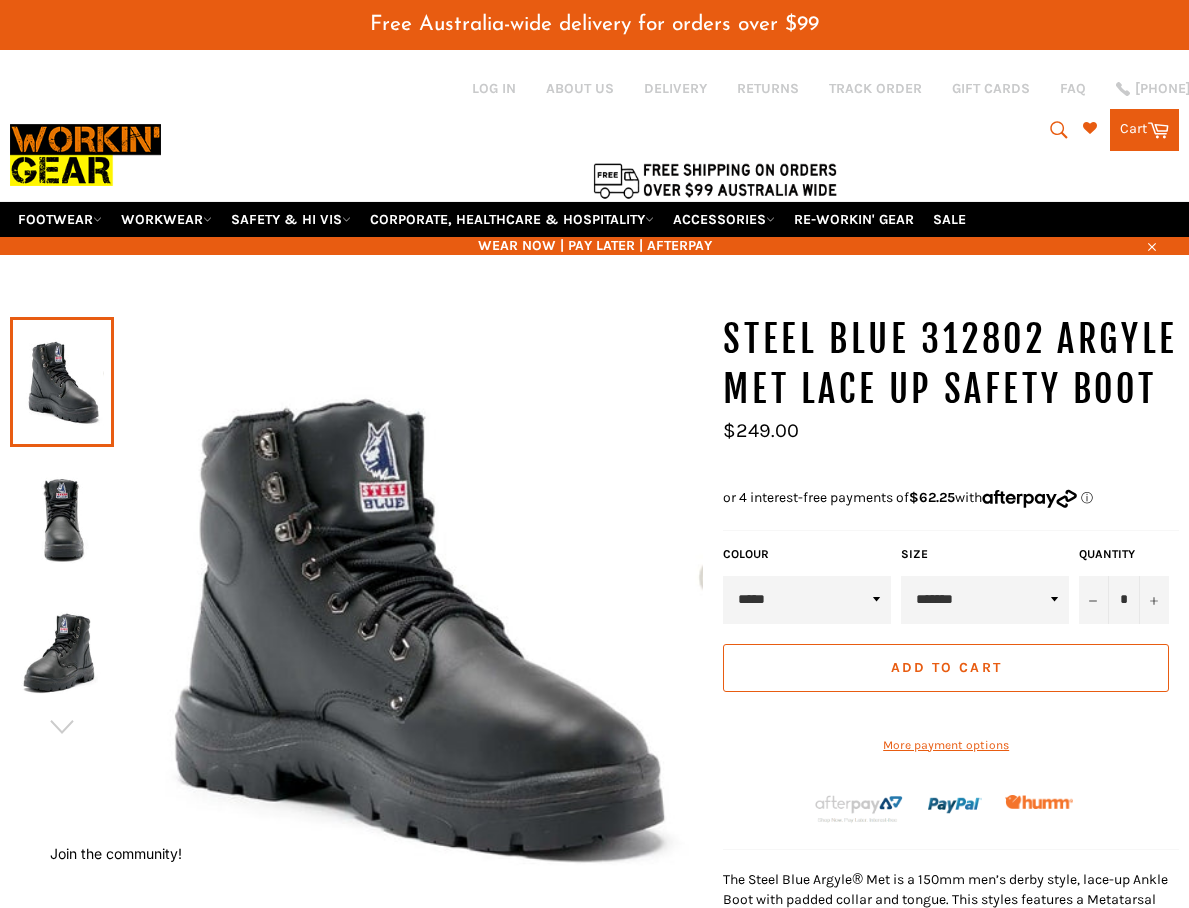 click at bounding box center [62, 516] 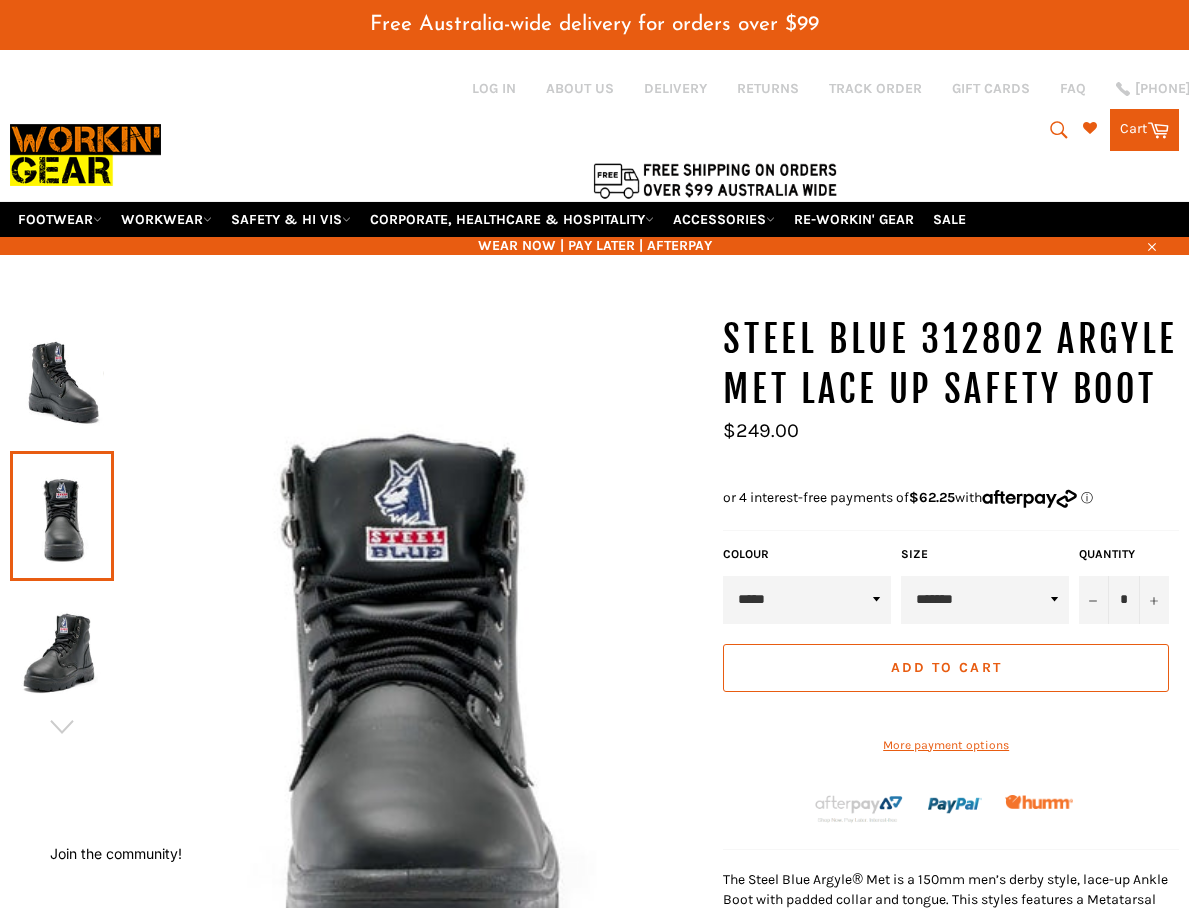 click at bounding box center (62, 650) 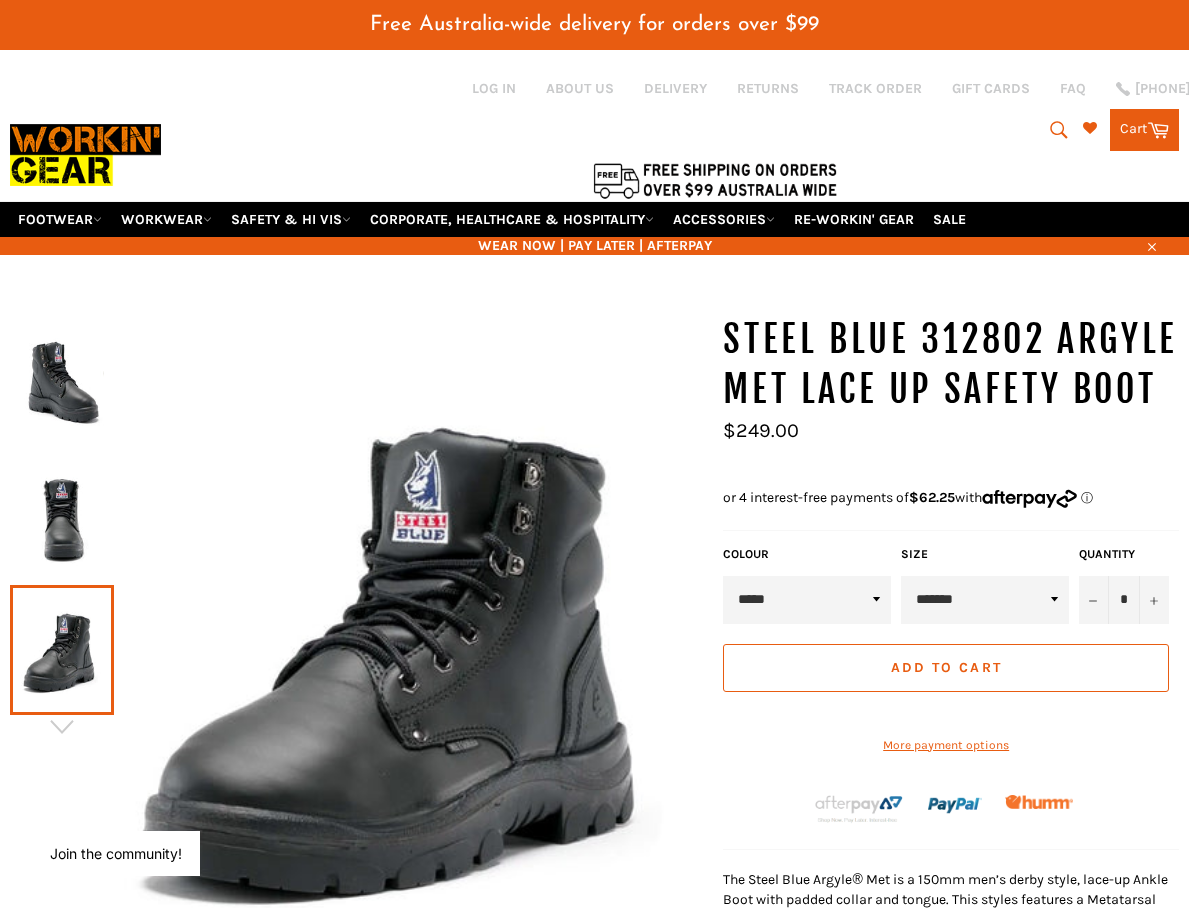 click on "**********" at bounding box center [985, 600] 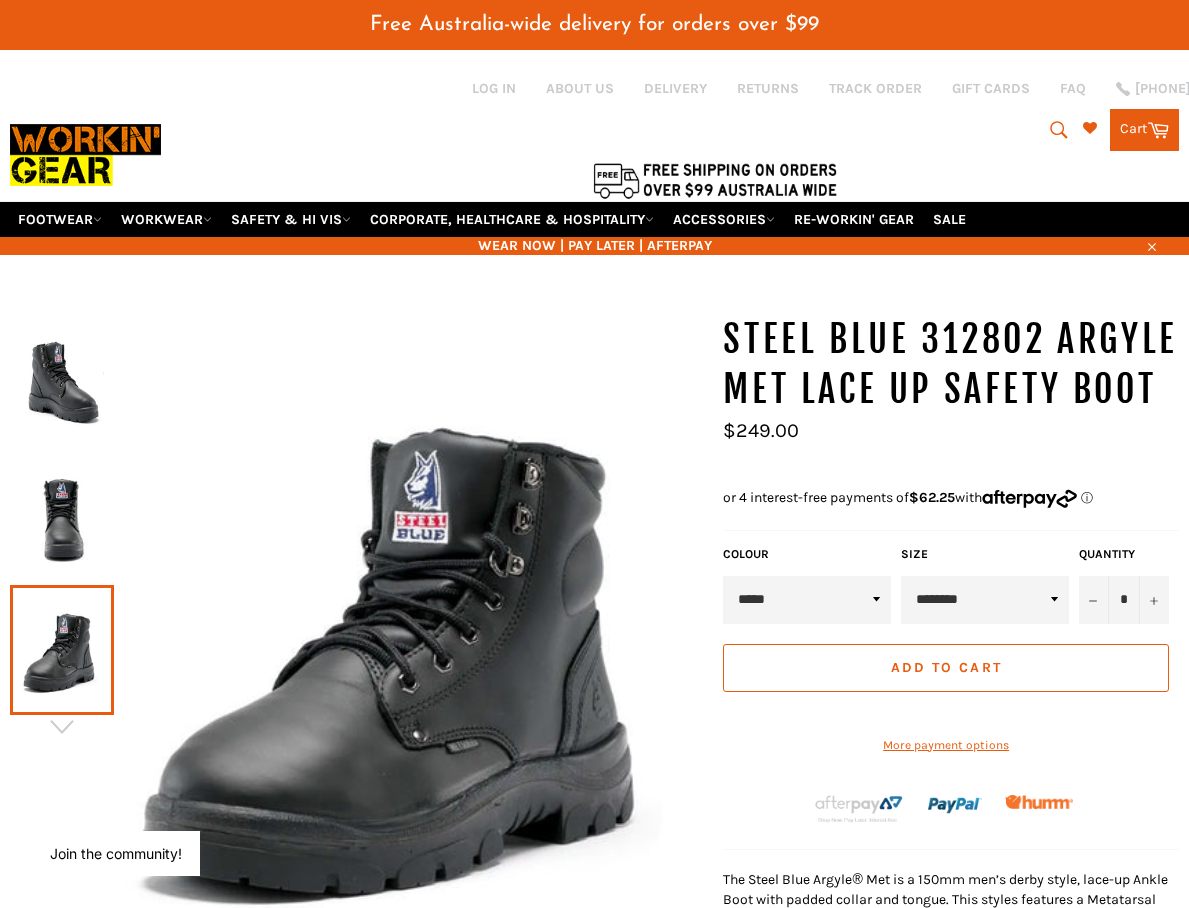 click on "**********" at bounding box center (985, 600) 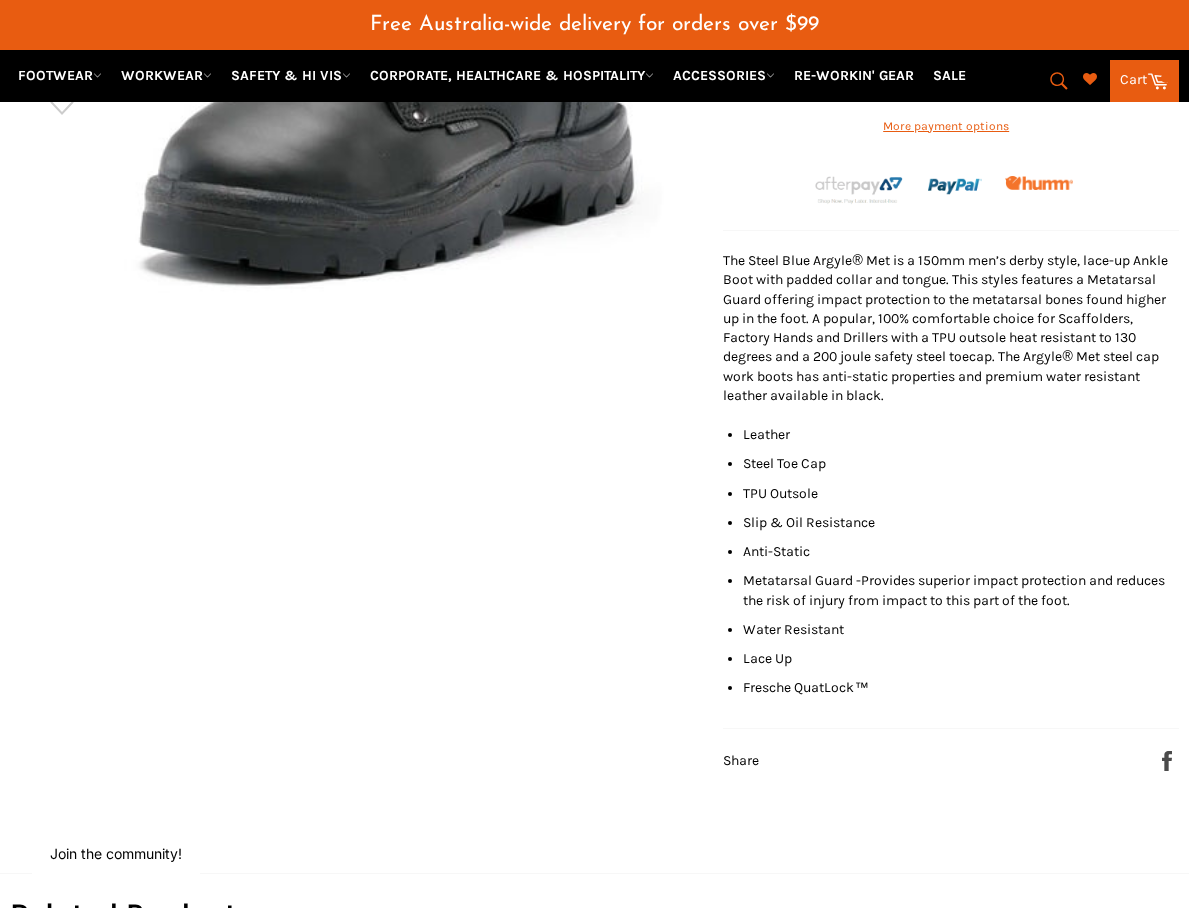scroll, scrollTop: 0, scrollLeft: 0, axis: both 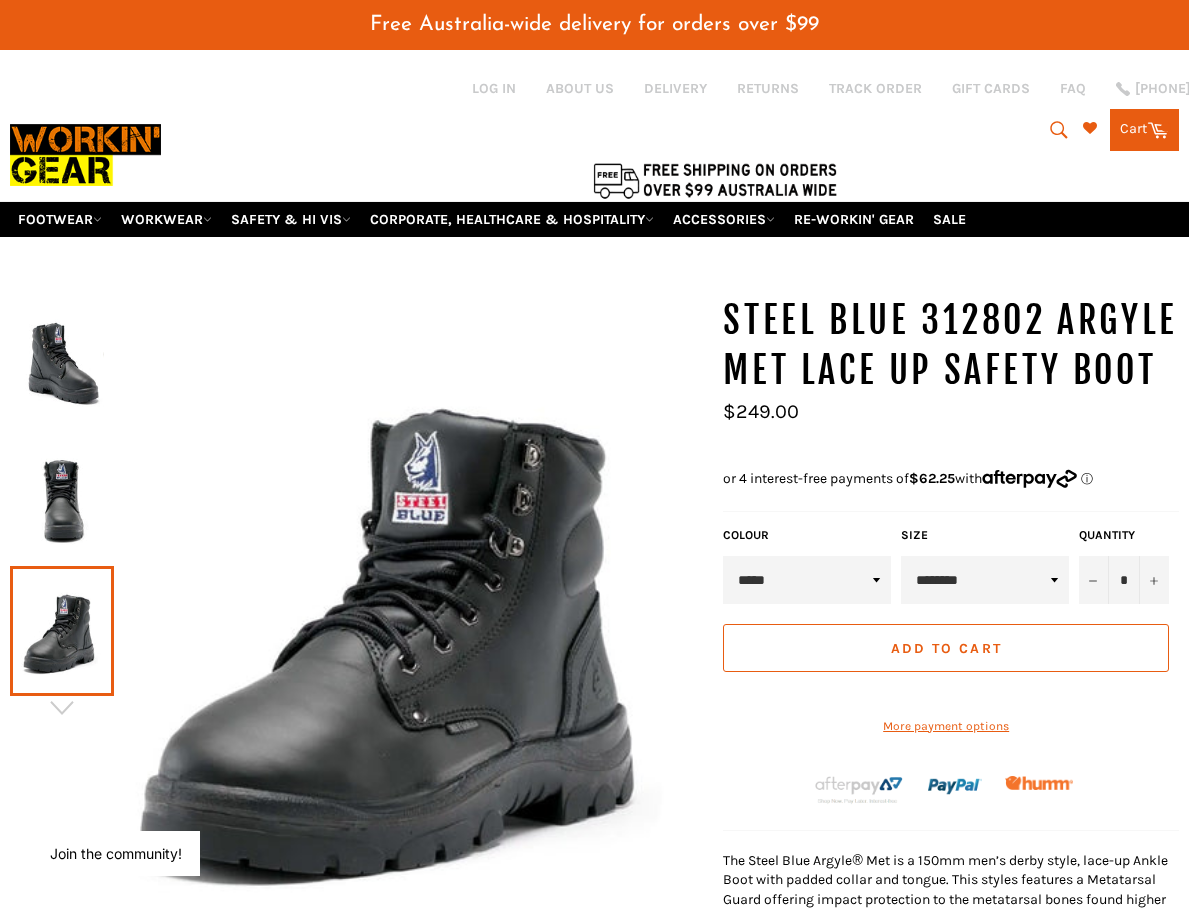 click at bounding box center [85, 155] 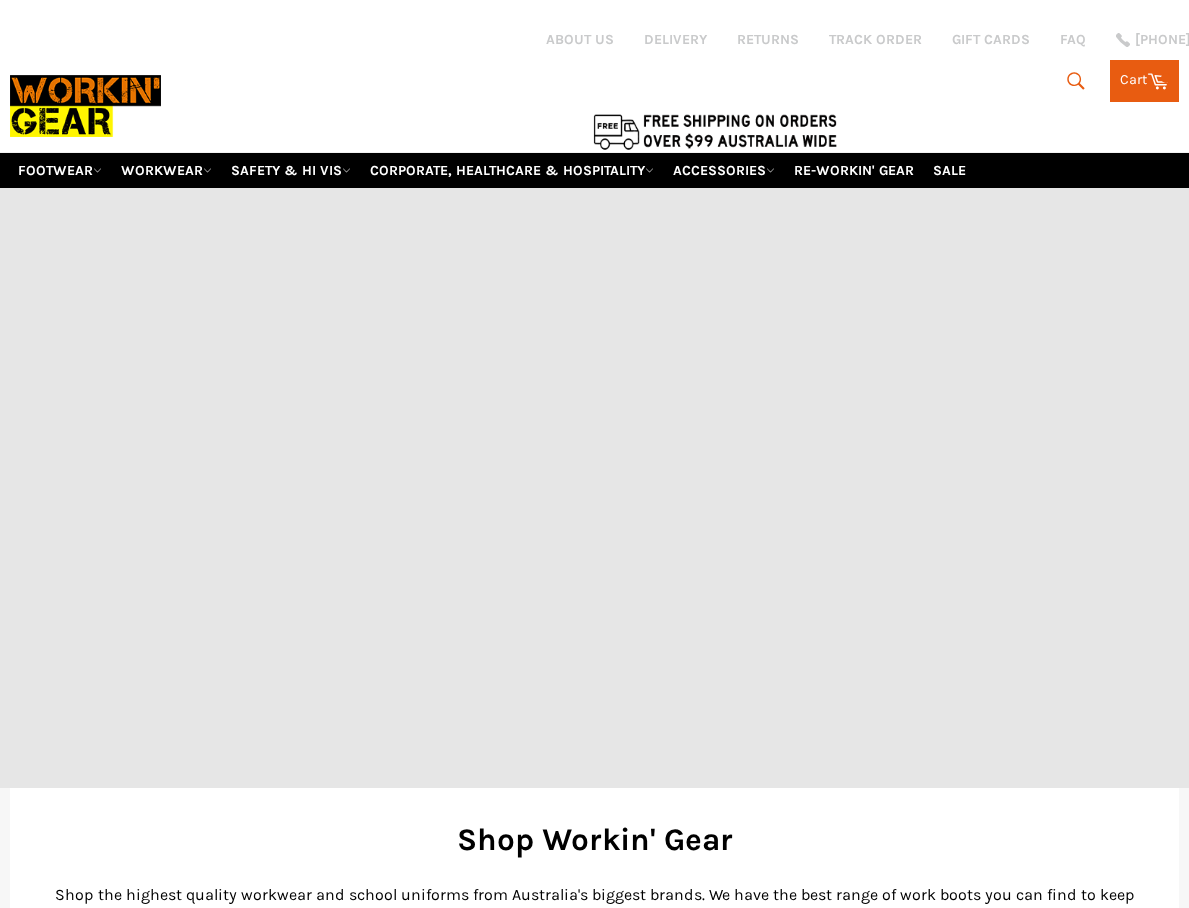 scroll, scrollTop: 0, scrollLeft: 0, axis: both 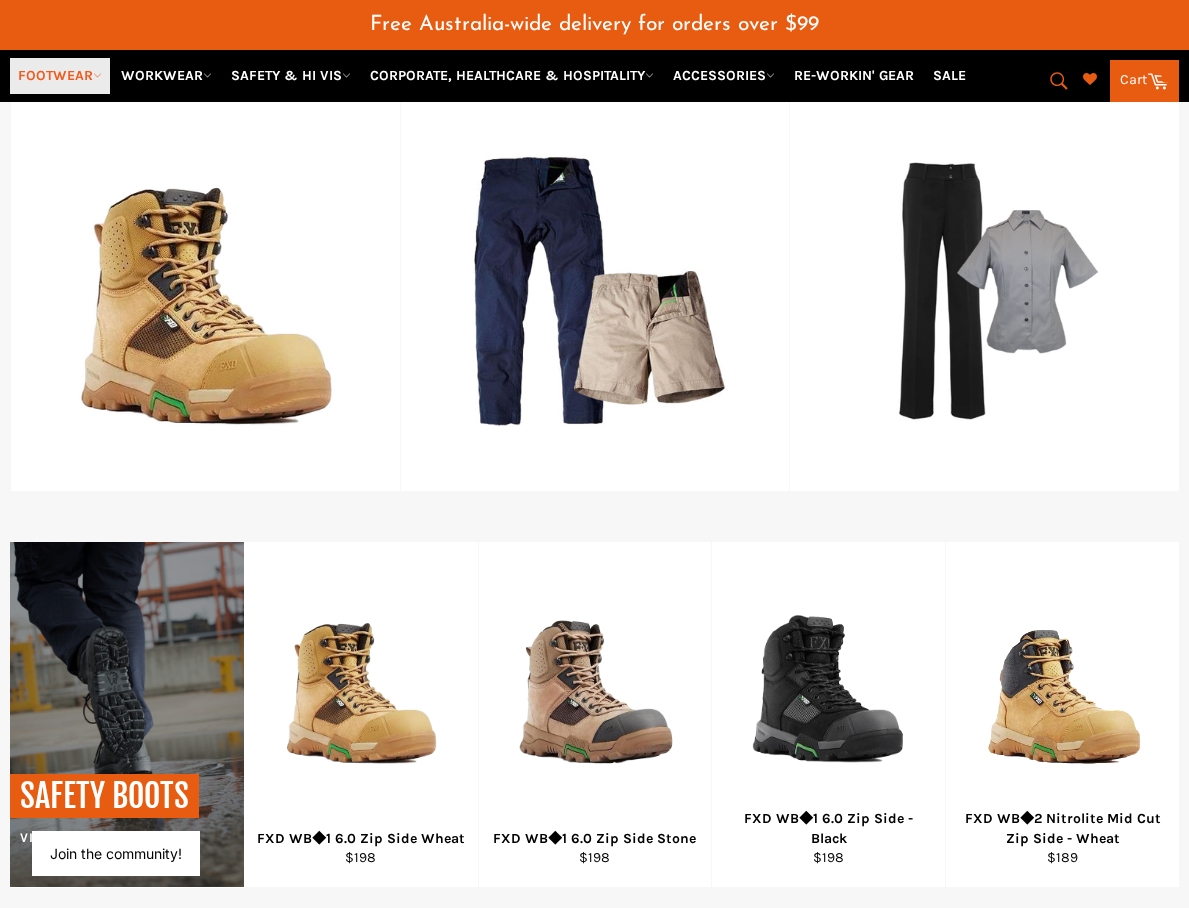 click on "FOOTWEAR" at bounding box center [60, 75] 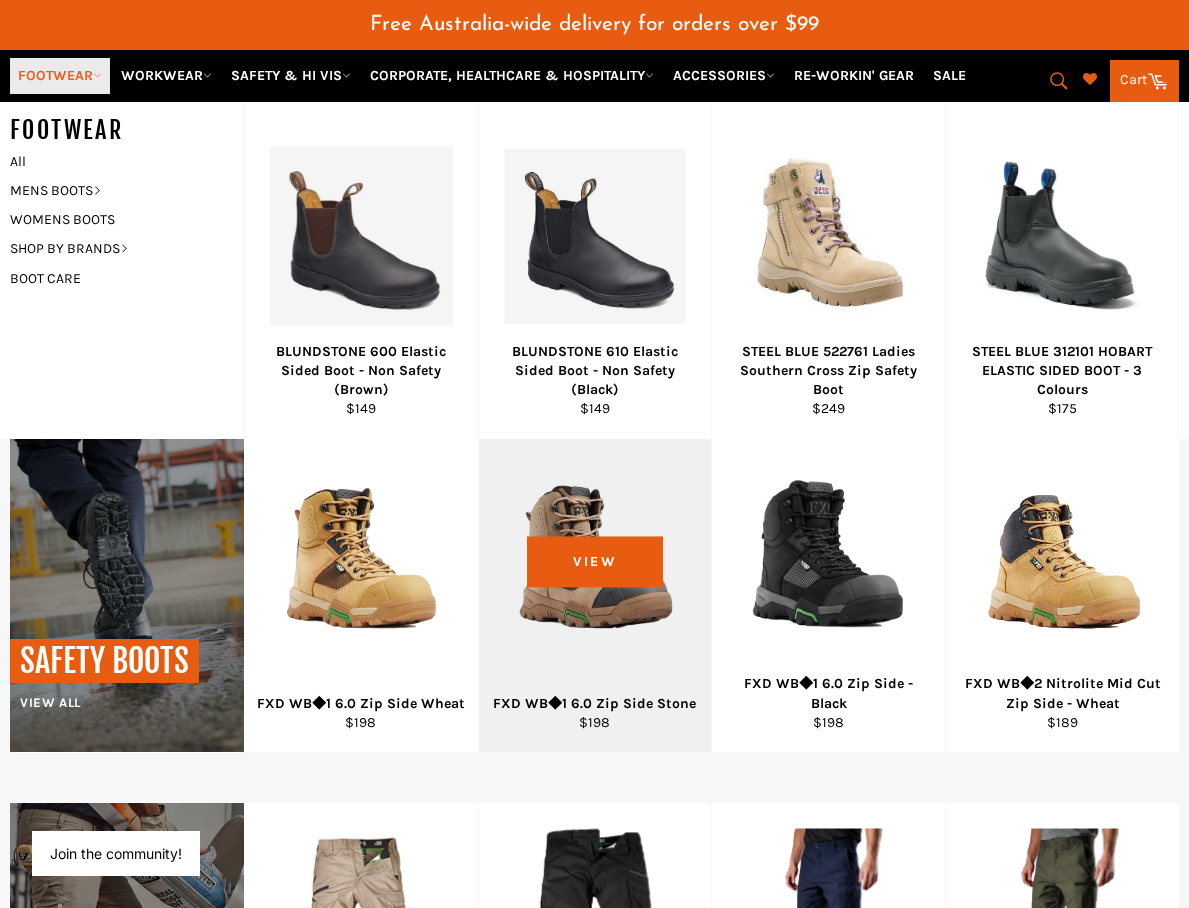 scroll, scrollTop: 1200, scrollLeft: 0, axis: vertical 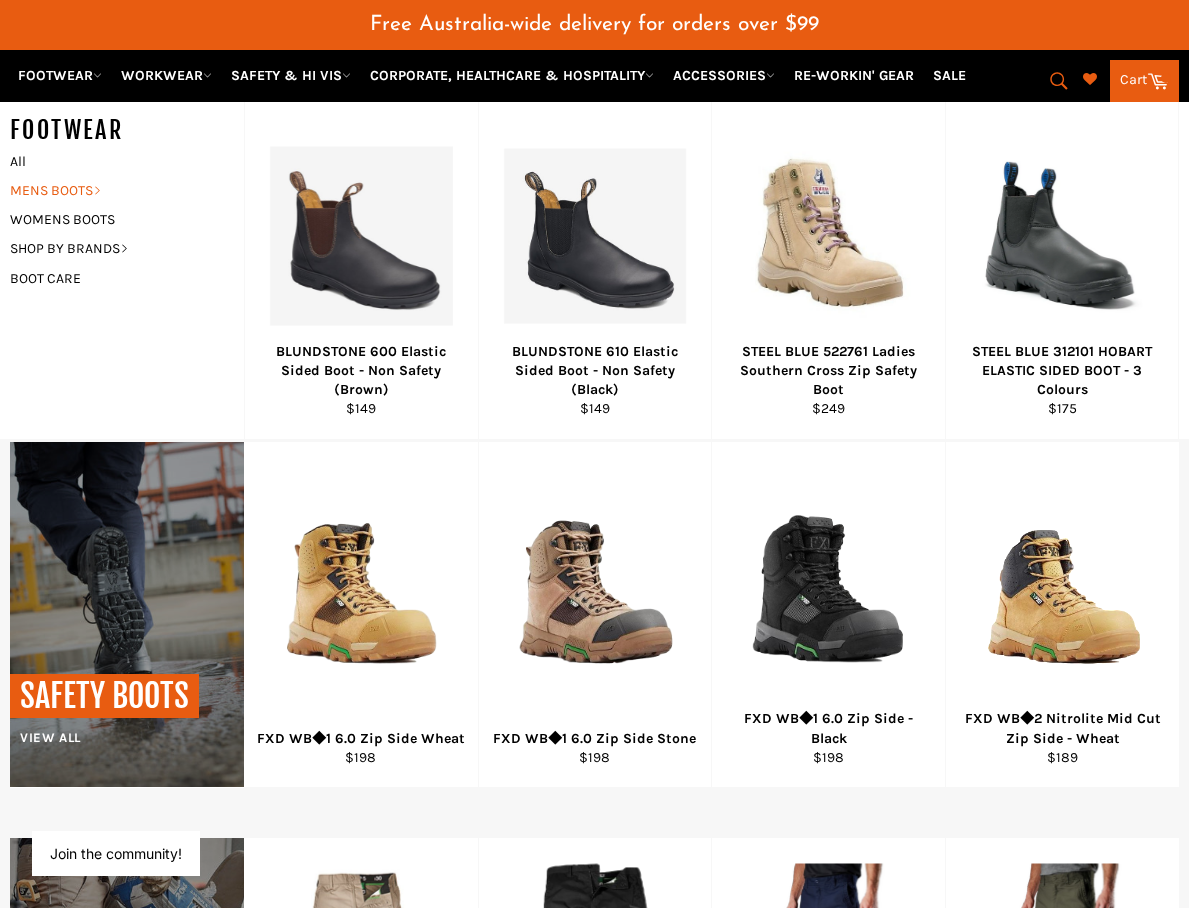 click on "MENS BOOTS" at bounding box center [112, 190] 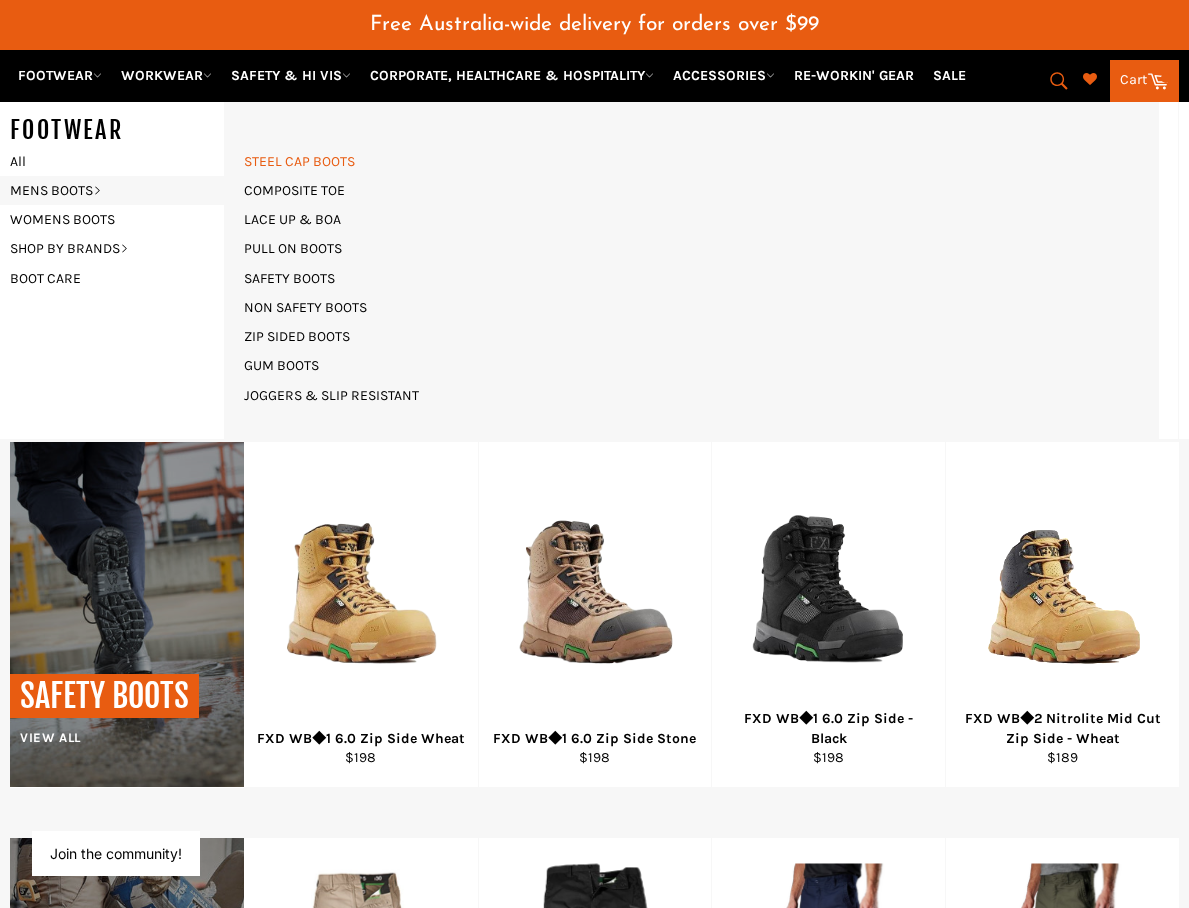 click on "STEEL CAP BOOTS" at bounding box center [299, 161] 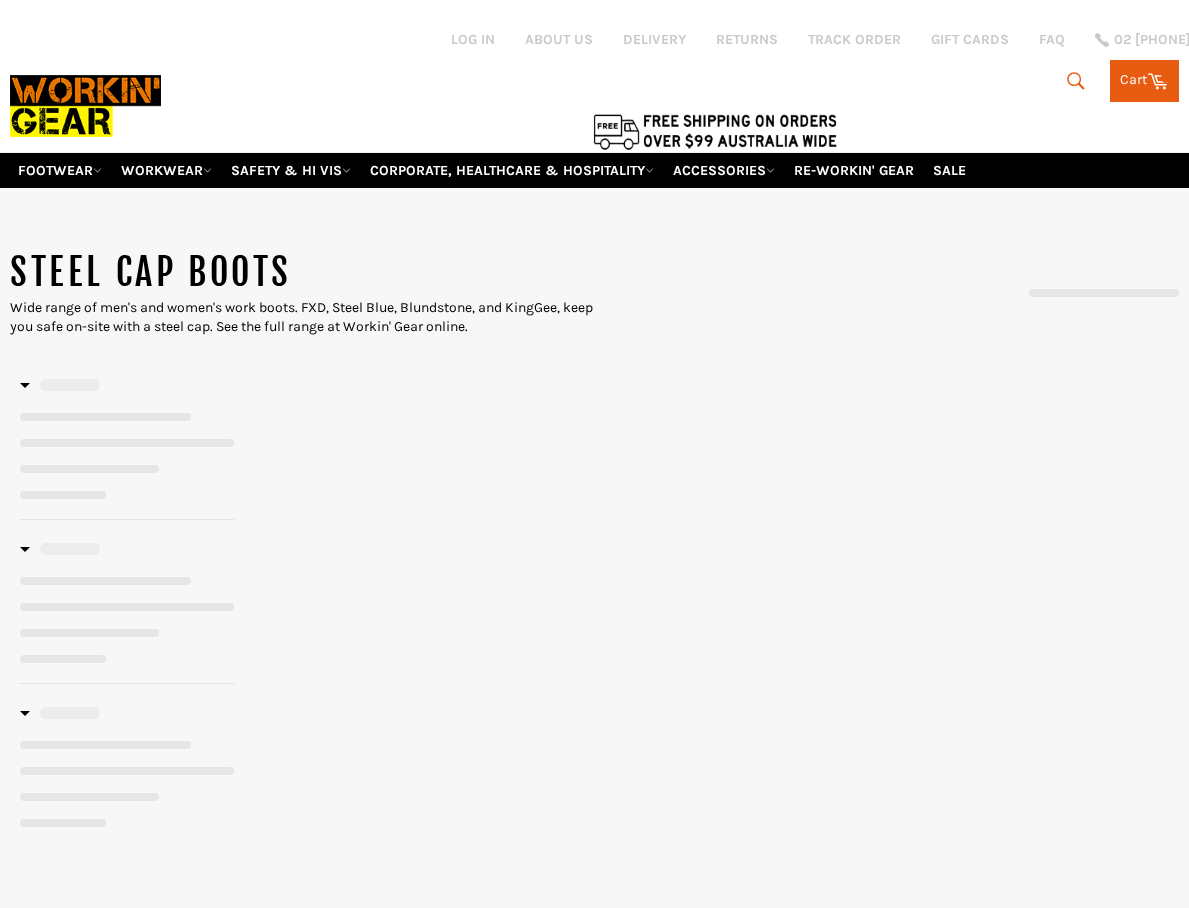 scroll, scrollTop: 0, scrollLeft: 0, axis: both 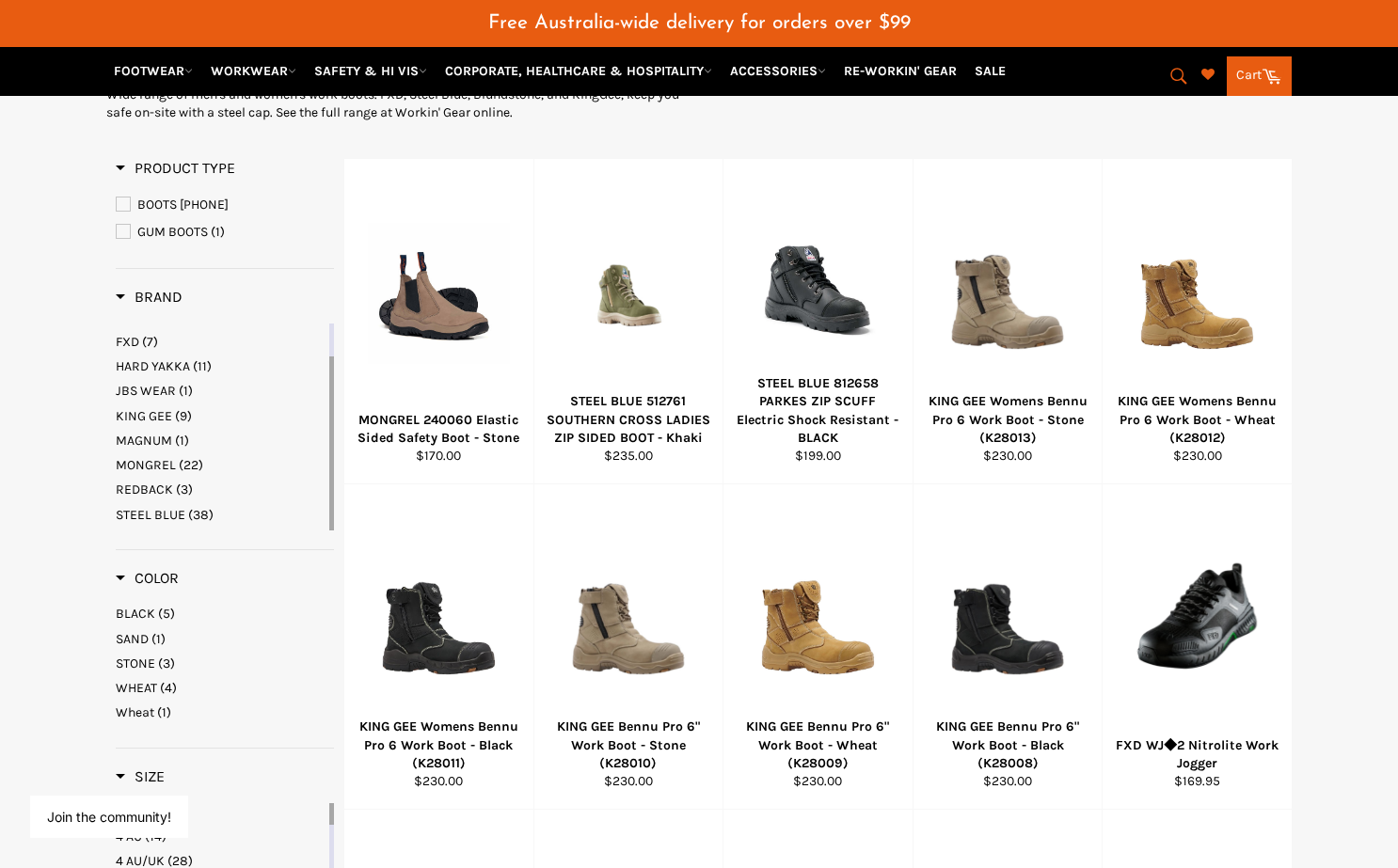 drag, startPoint x: 330, startPoint y: 455, endPoint x: 335, endPoint y: 510, distance: 55.22681 